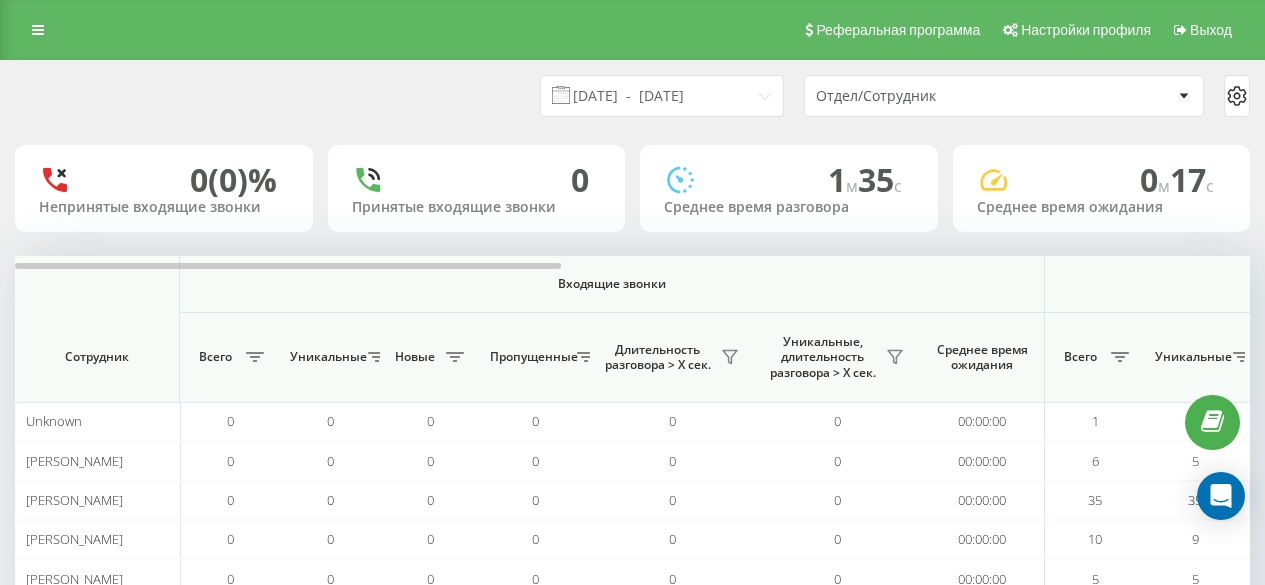 scroll, scrollTop: 0, scrollLeft: 0, axis: both 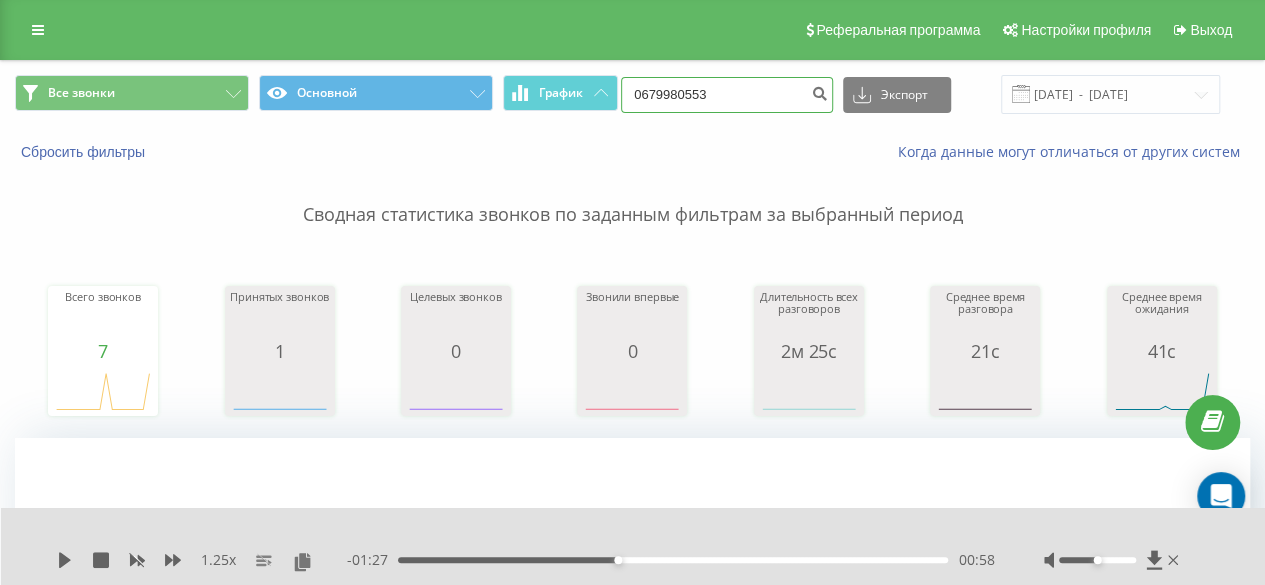 click on "0679980553" at bounding box center [727, 95] 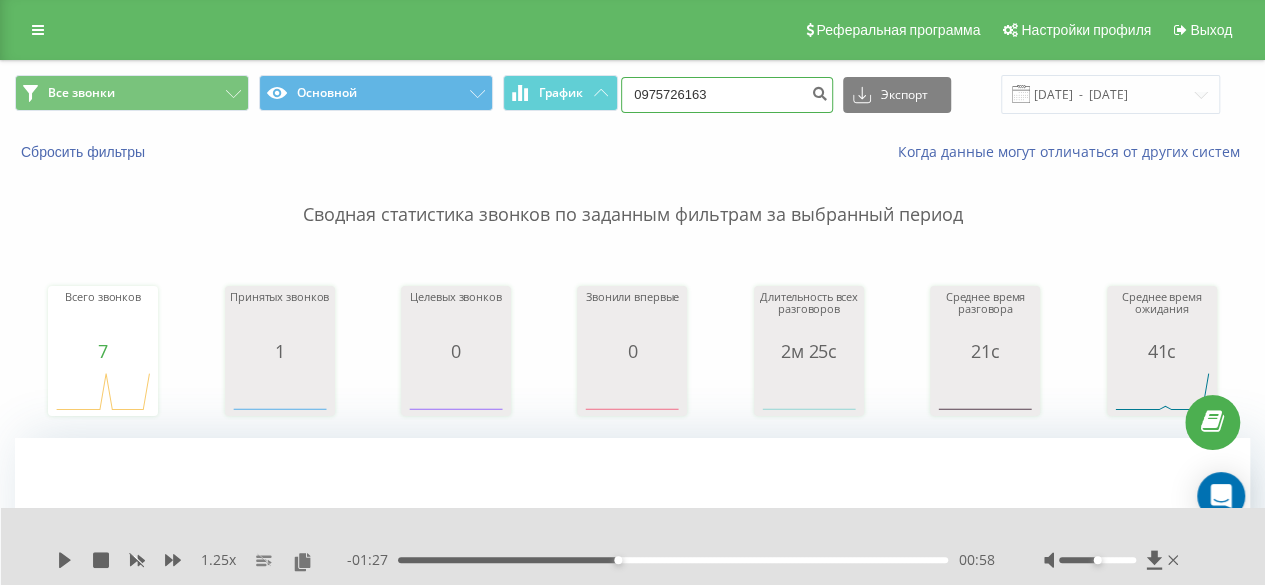 type on "0975726163" 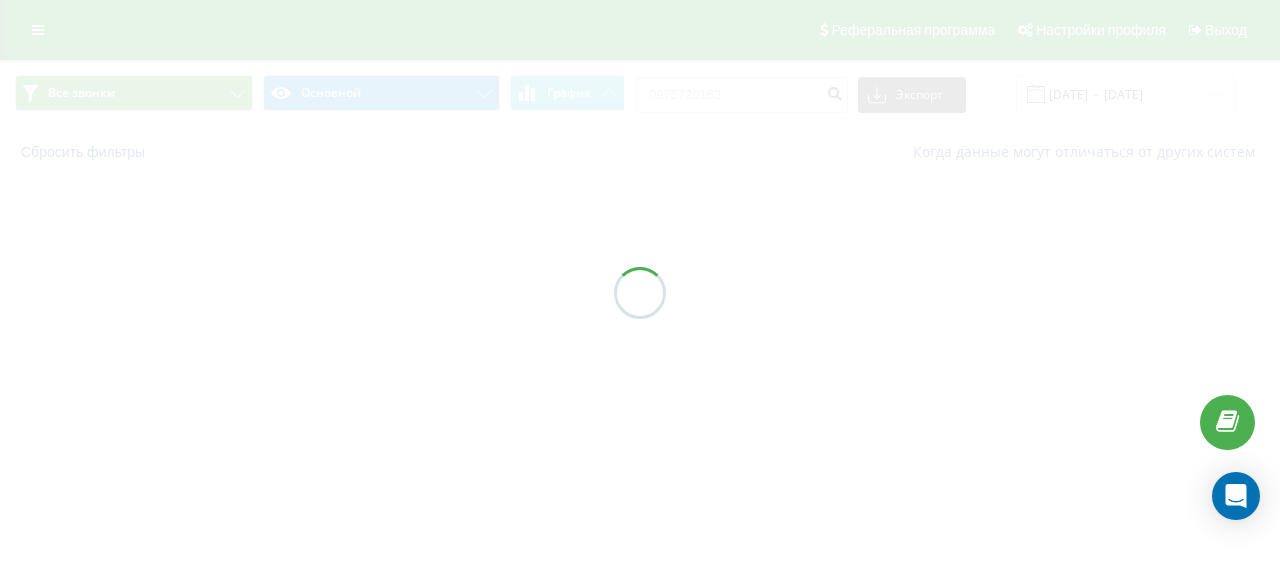 scroll, scrollTop: 0, scrollLeft: 0, axis: both 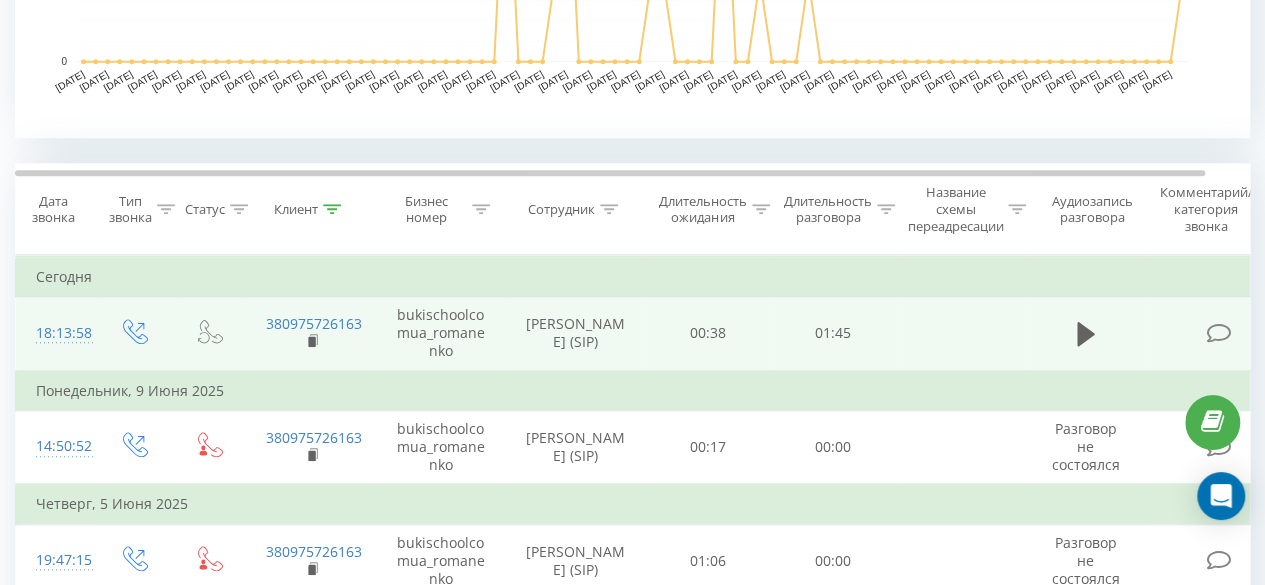 click at bounding box center (1086, 334) 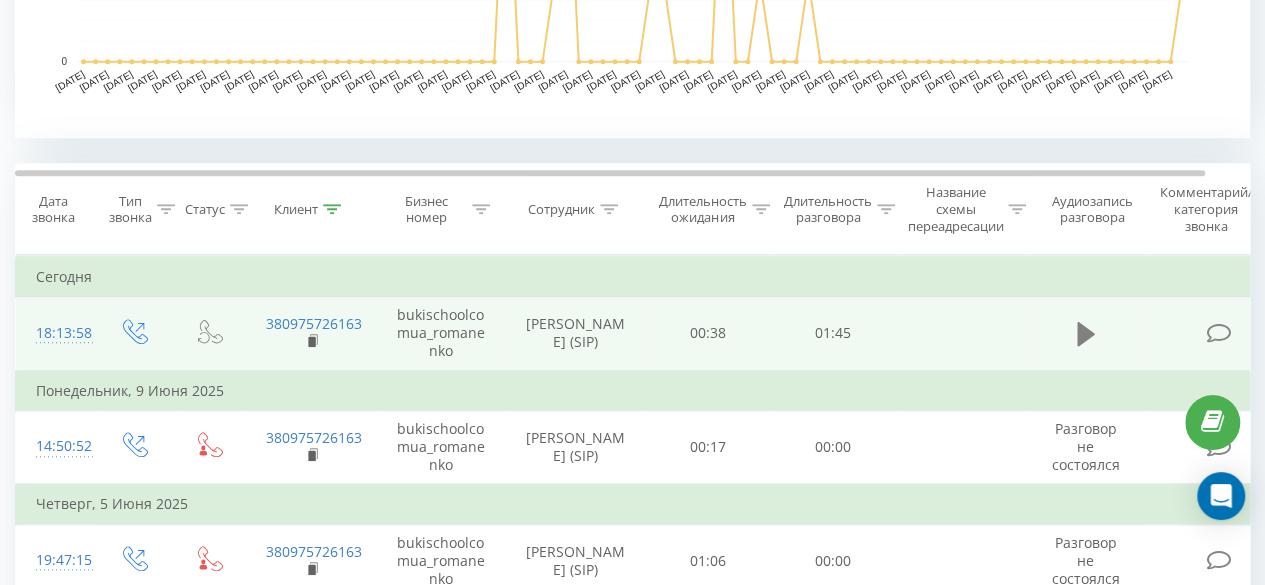 click 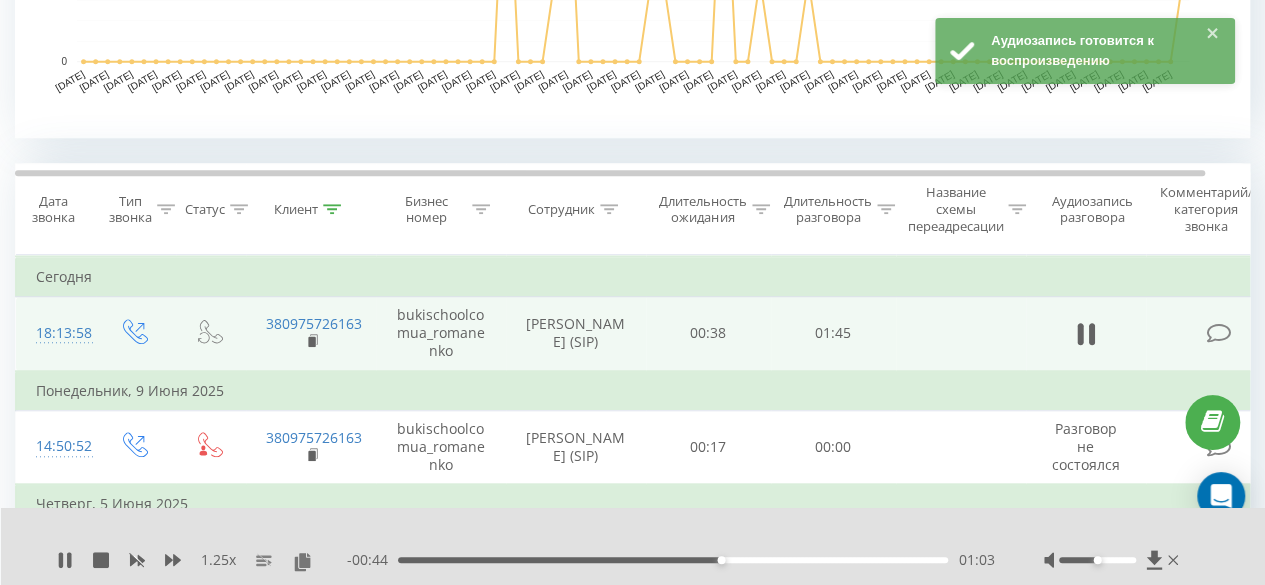 click on "1.25 x  - 00:44 01:03   01:03" at bounding box center (633, 546) 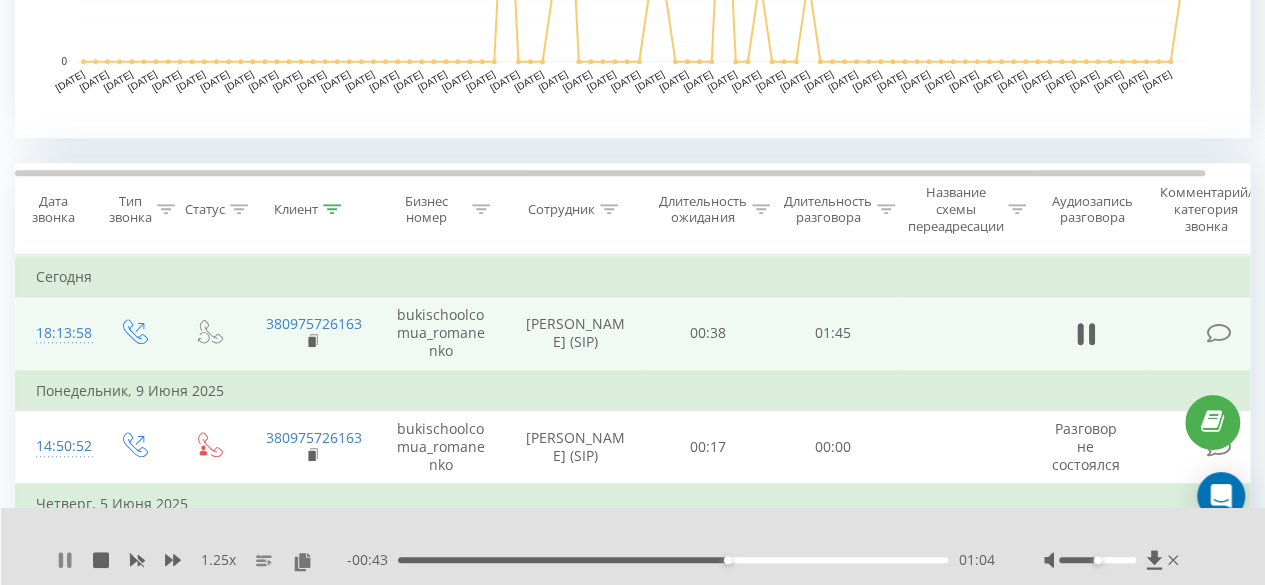 click 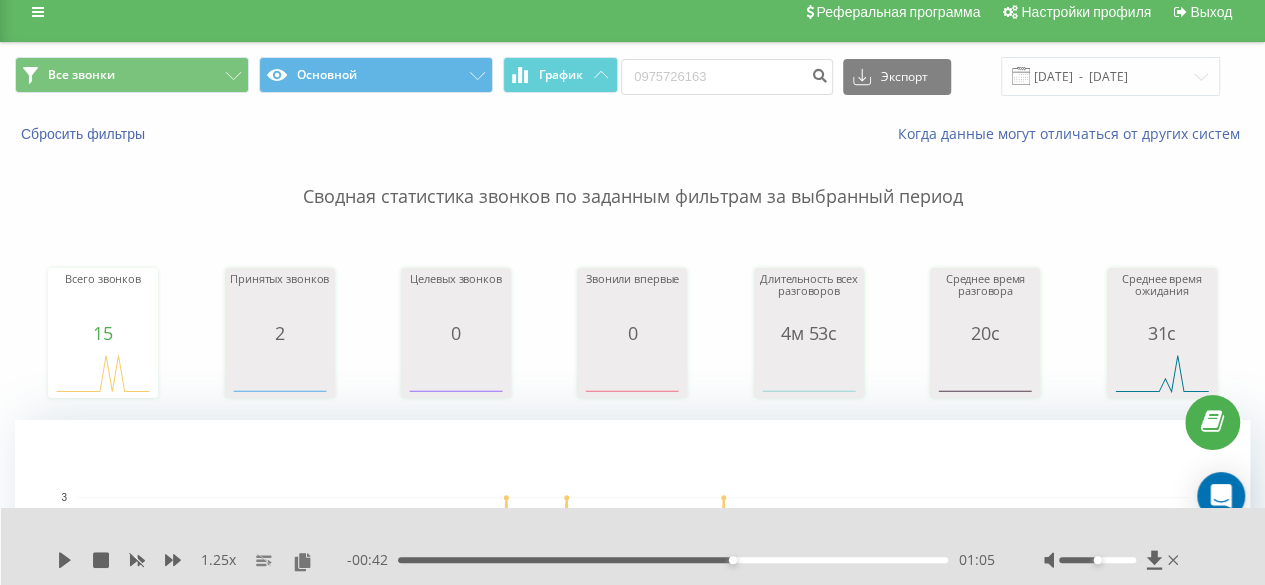scroll, scrollTop: 0, scrollLeft: 0, axis: both 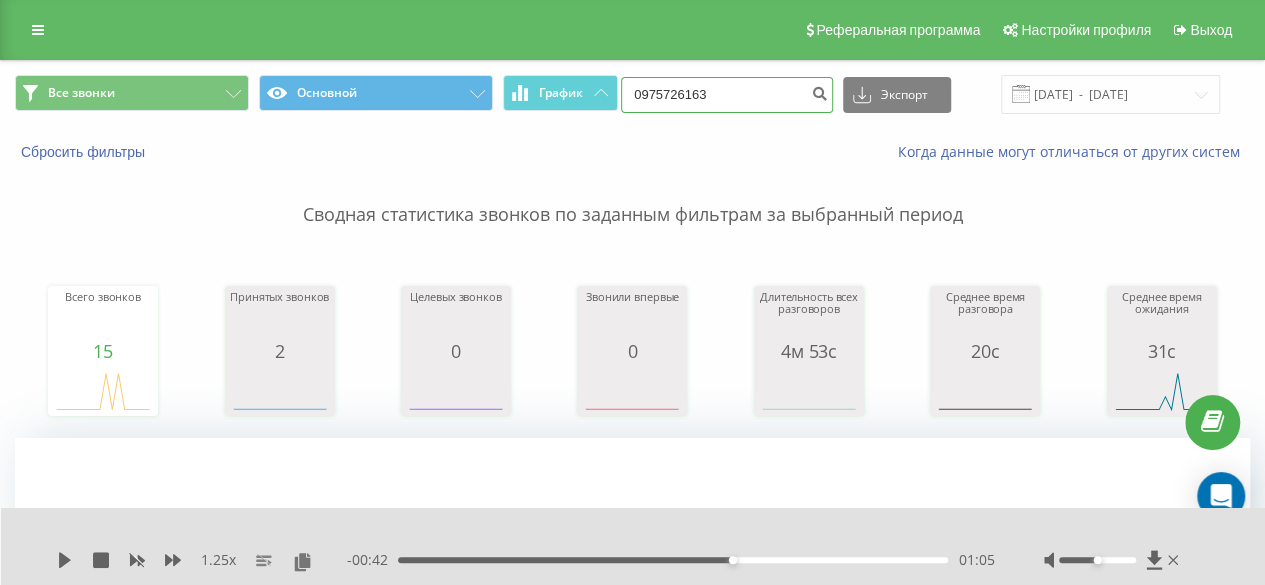click on "0975726163" at bounding box center (727, 95) 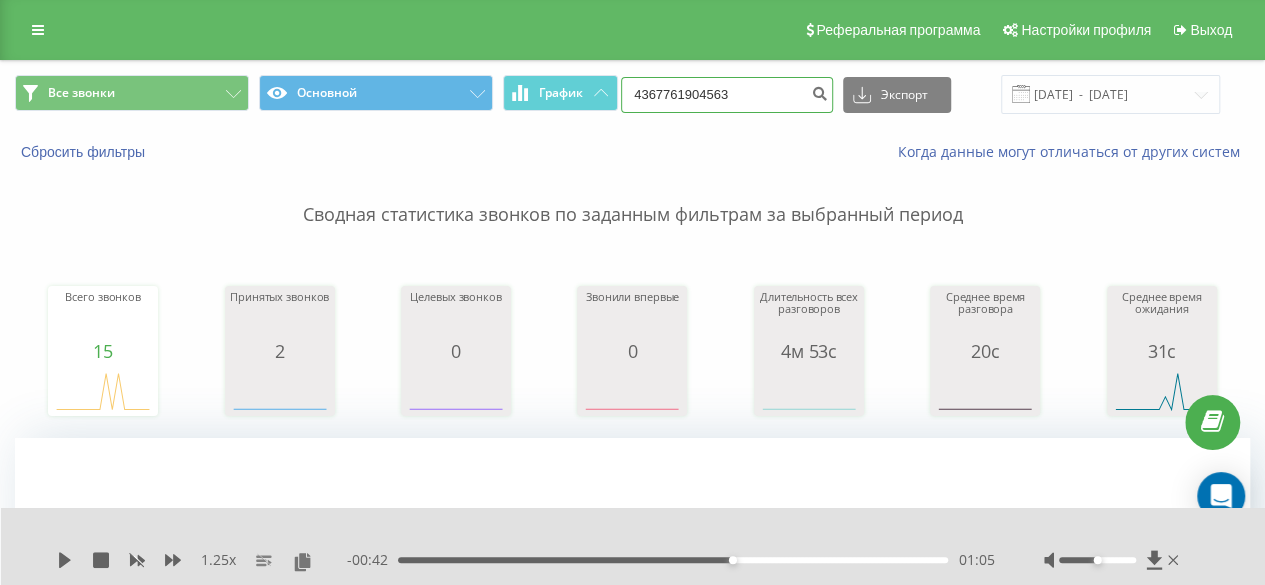 type on "4367761904563" 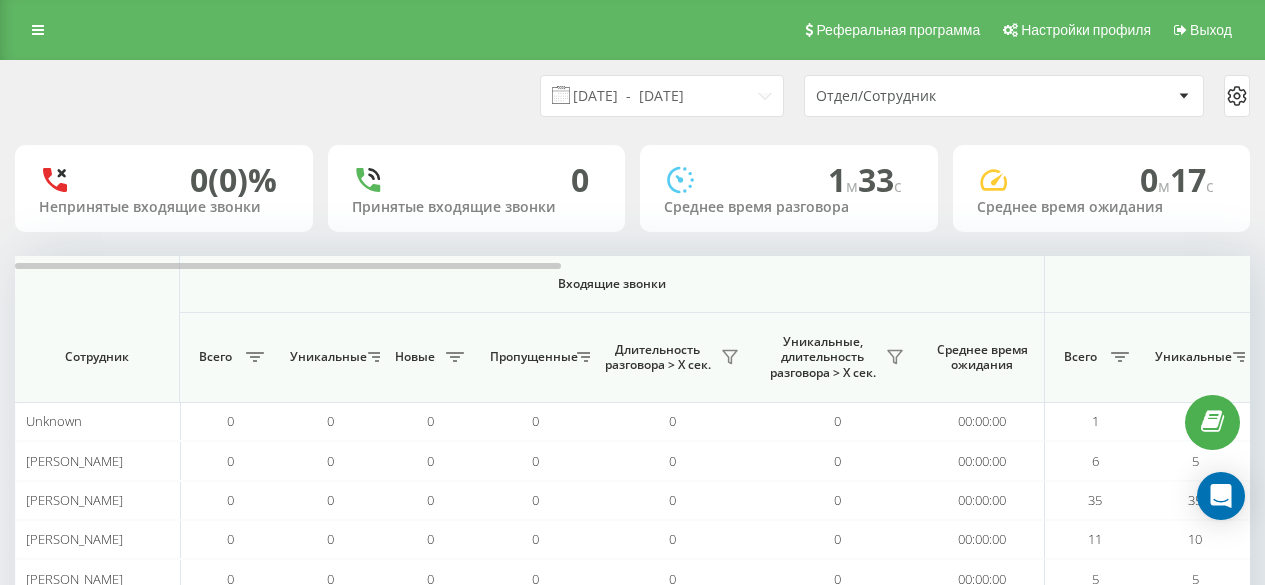 scroll, scrollTop: 0, scrollLeft: 0, axis: both 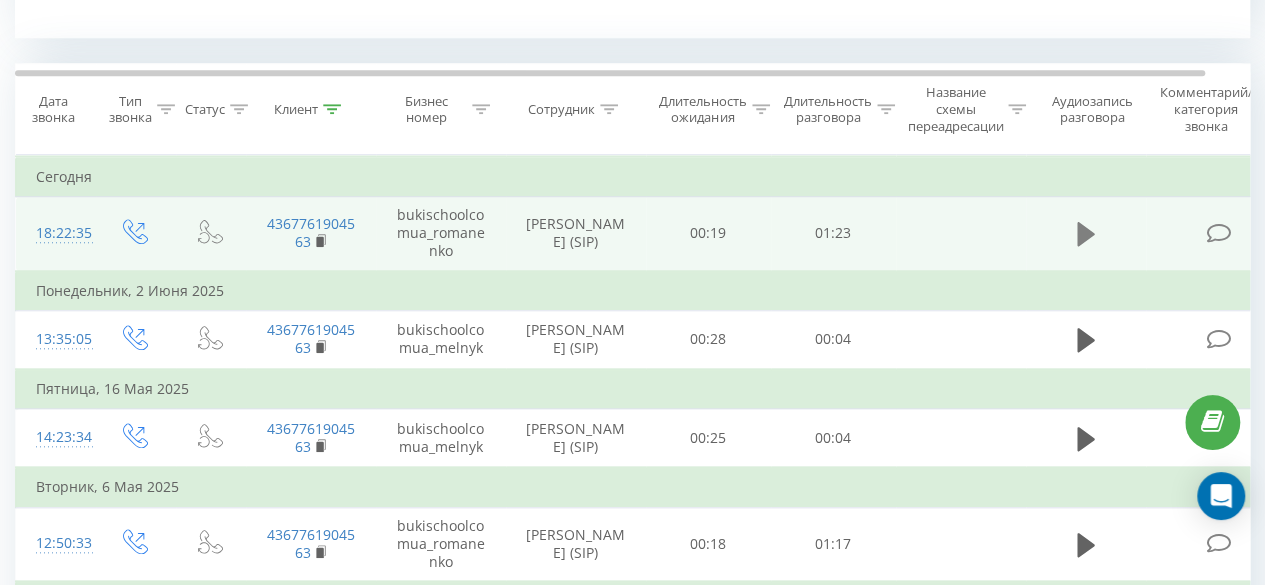 click 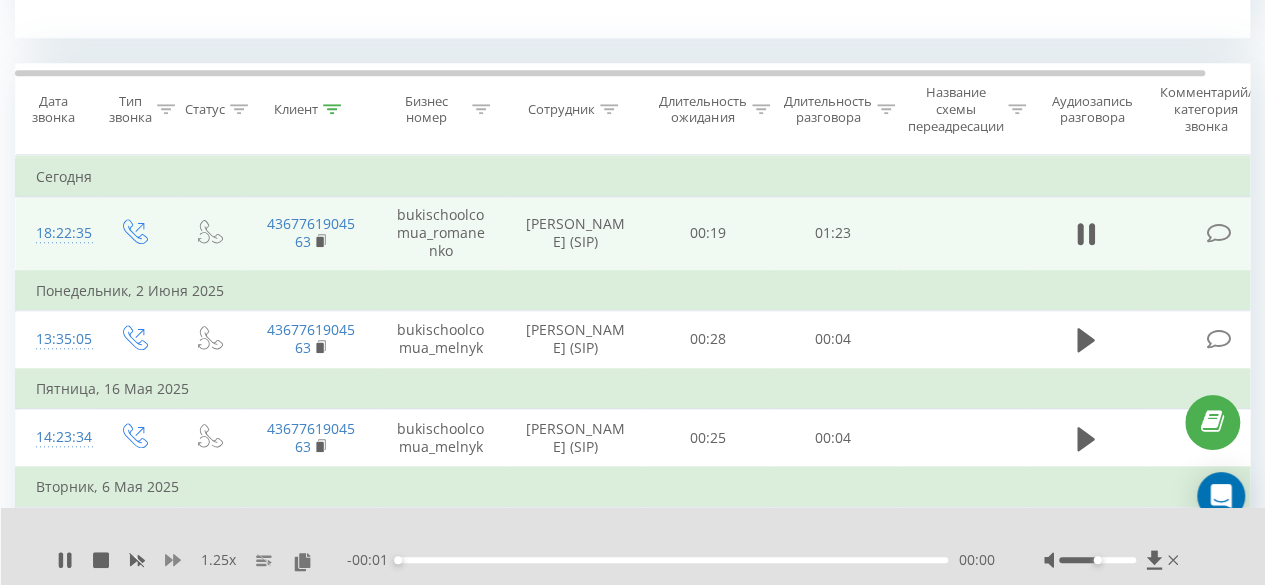 click 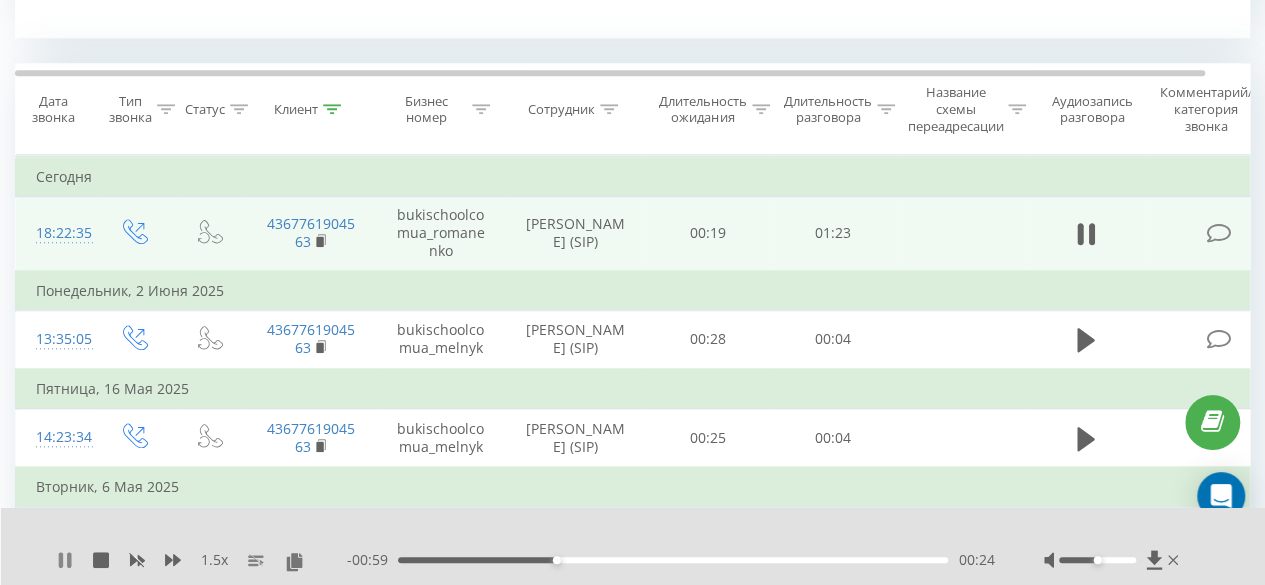 click 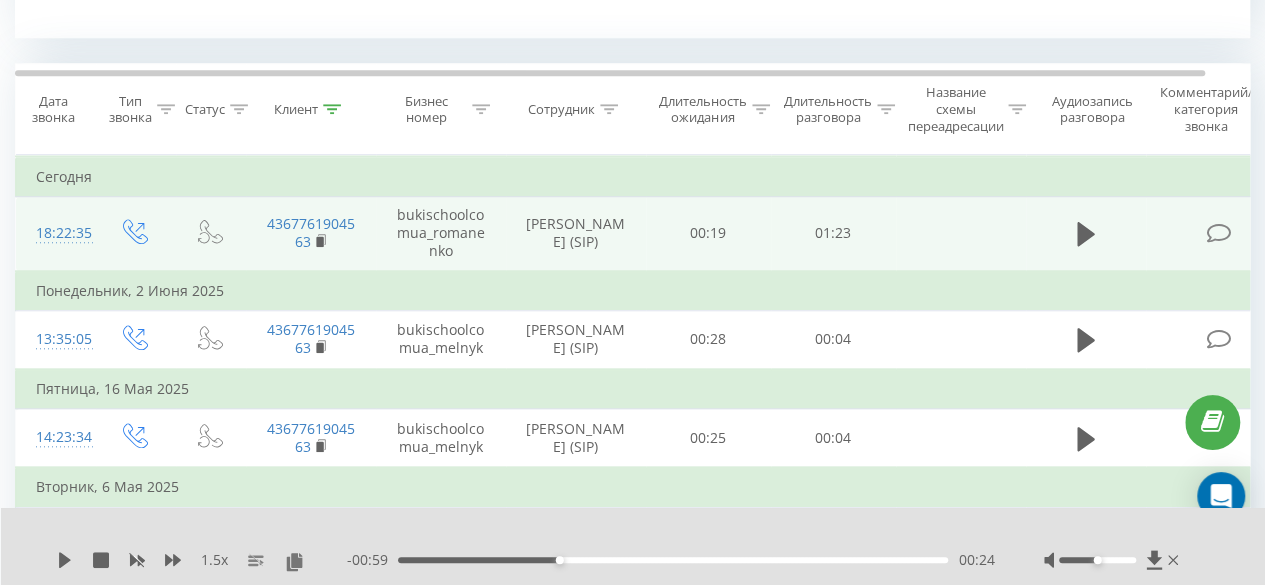 click on "00:24" at bounding box center [673, 560] 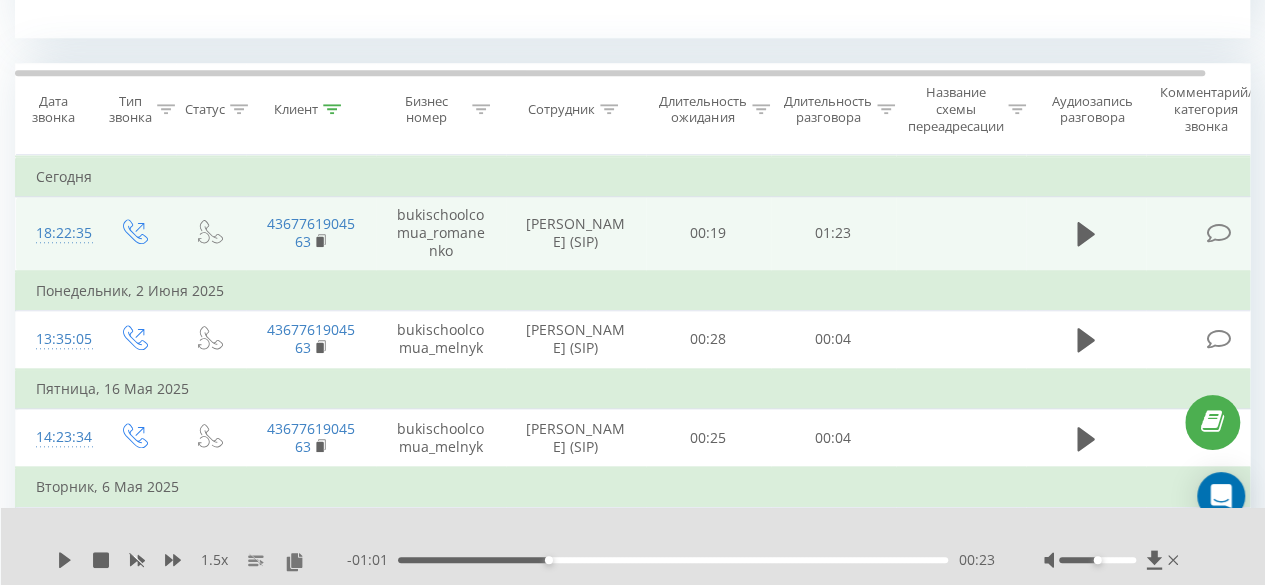 click on "00:23" at bounding box center [549, 560] 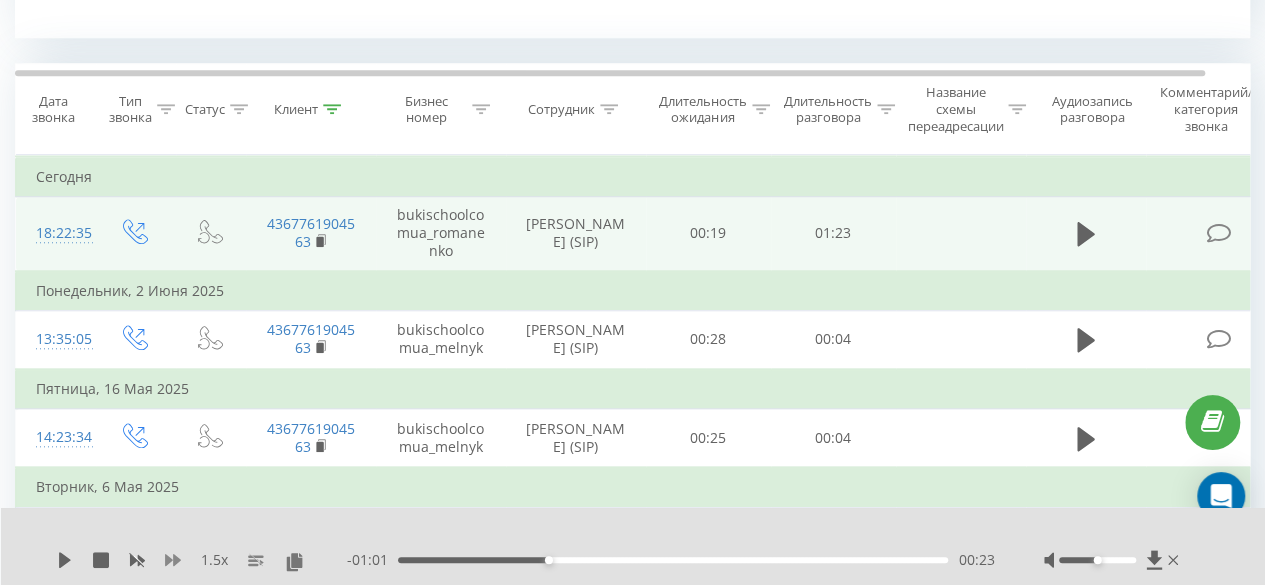 click 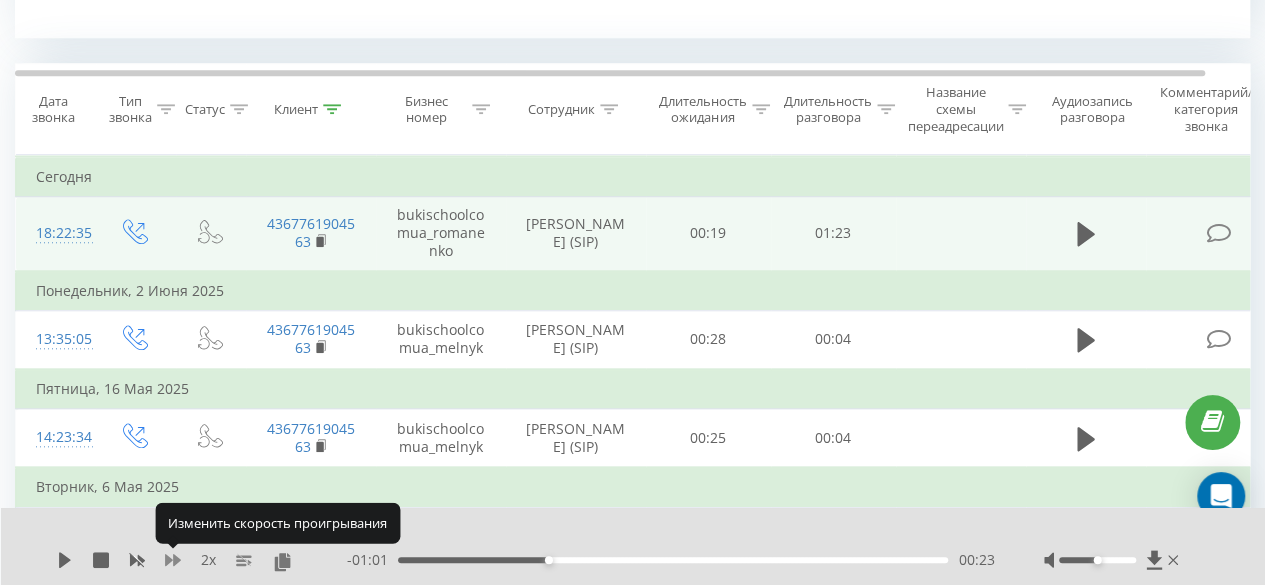 click 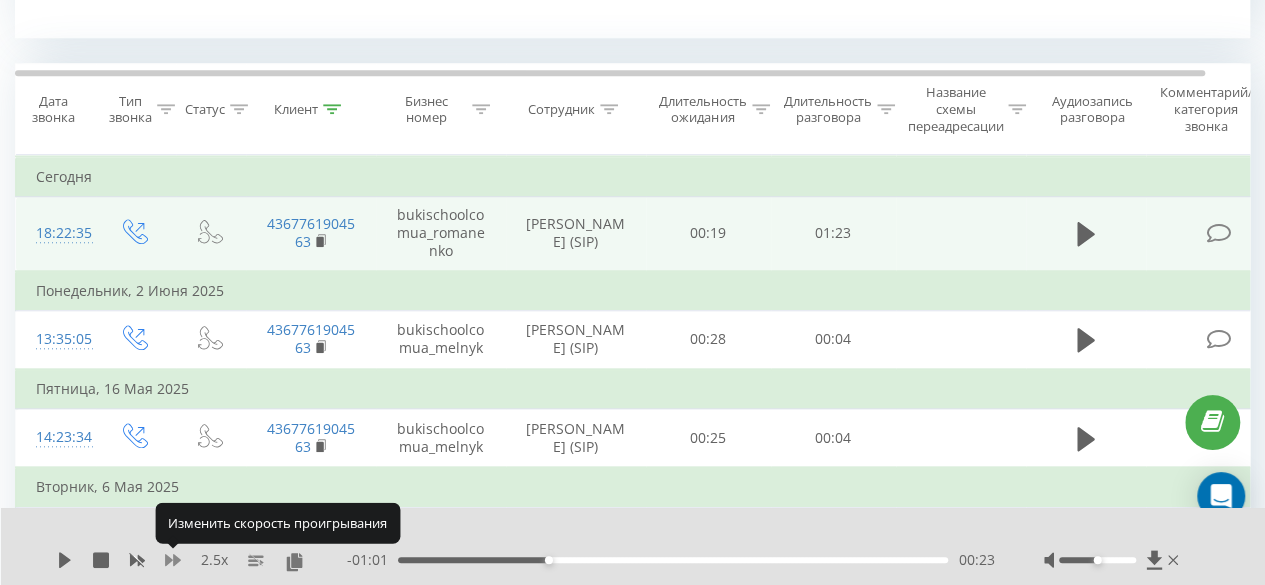 click 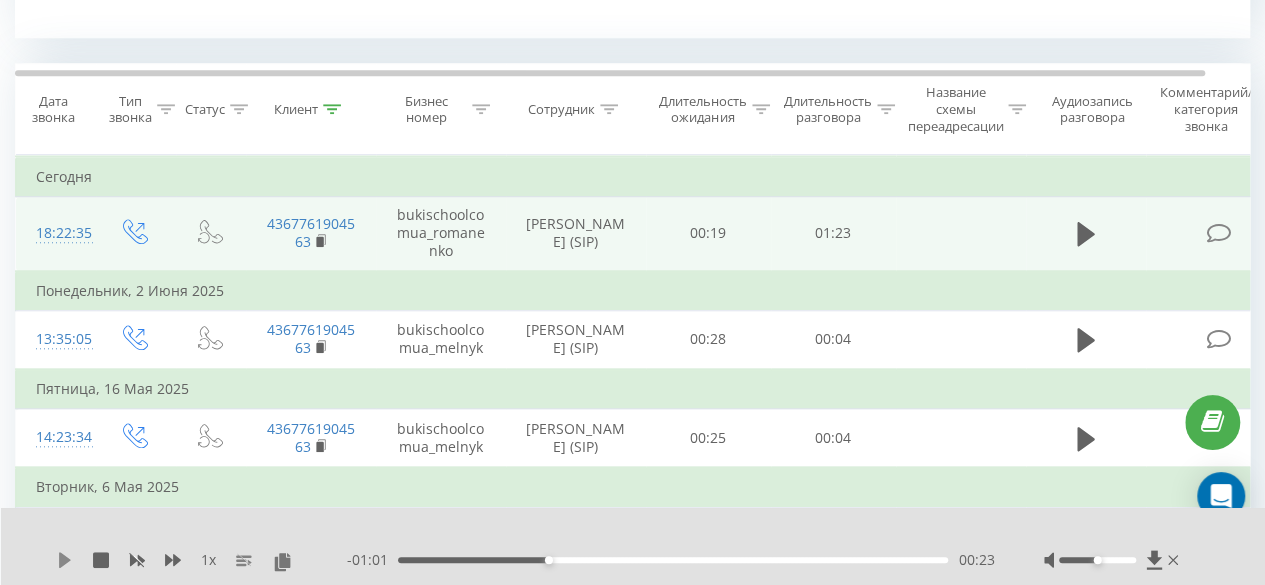 click 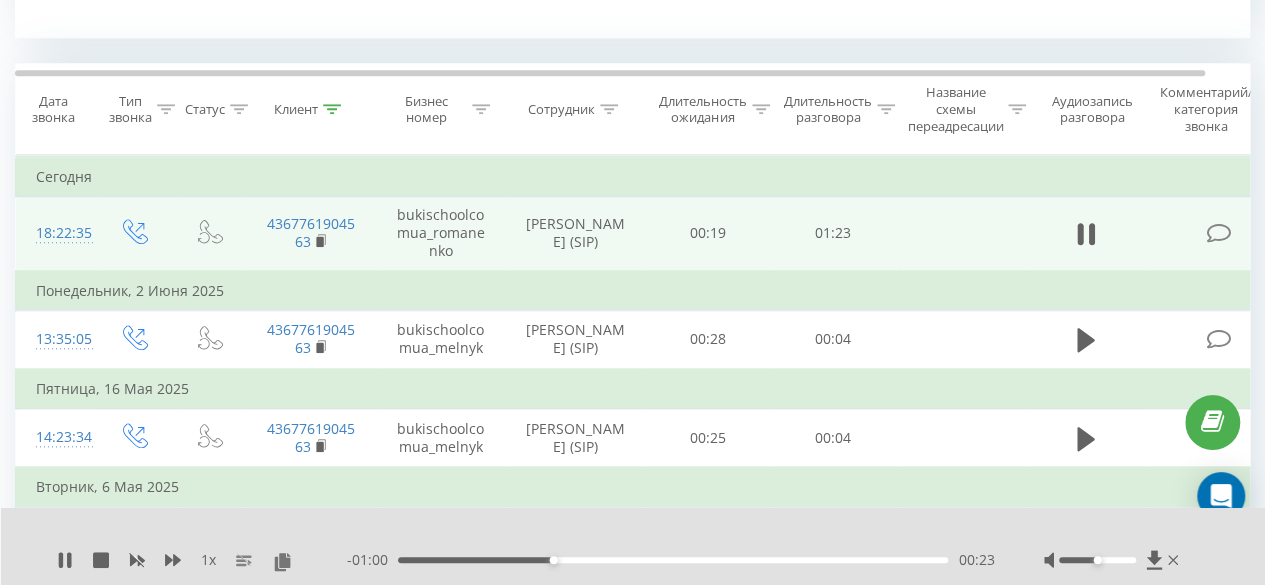 click on "- 01:00 00:23   00:23" at bounding box center [670, 560] 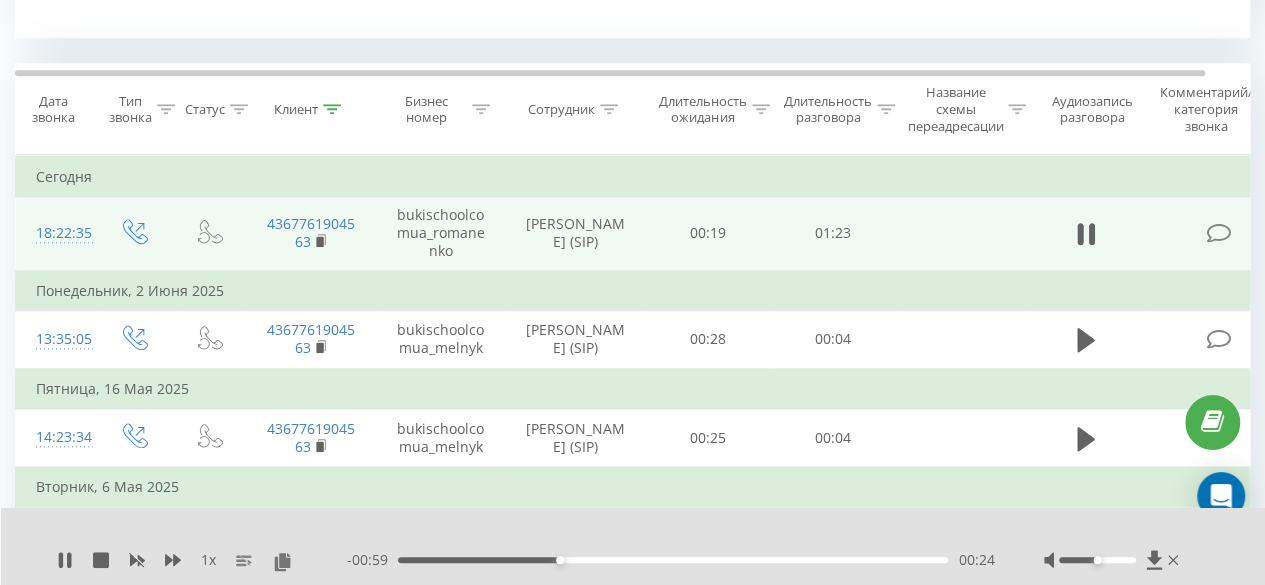 click on "00:24" at bounding box center [673, 560] 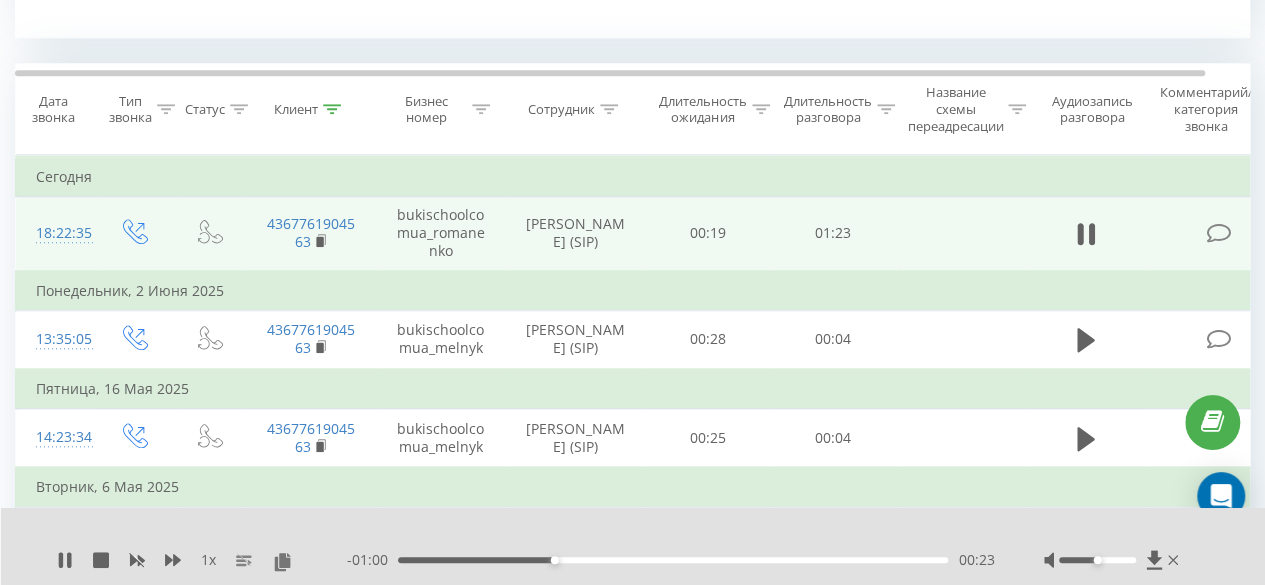 click on "00:23" at bounding box center [673, 560] 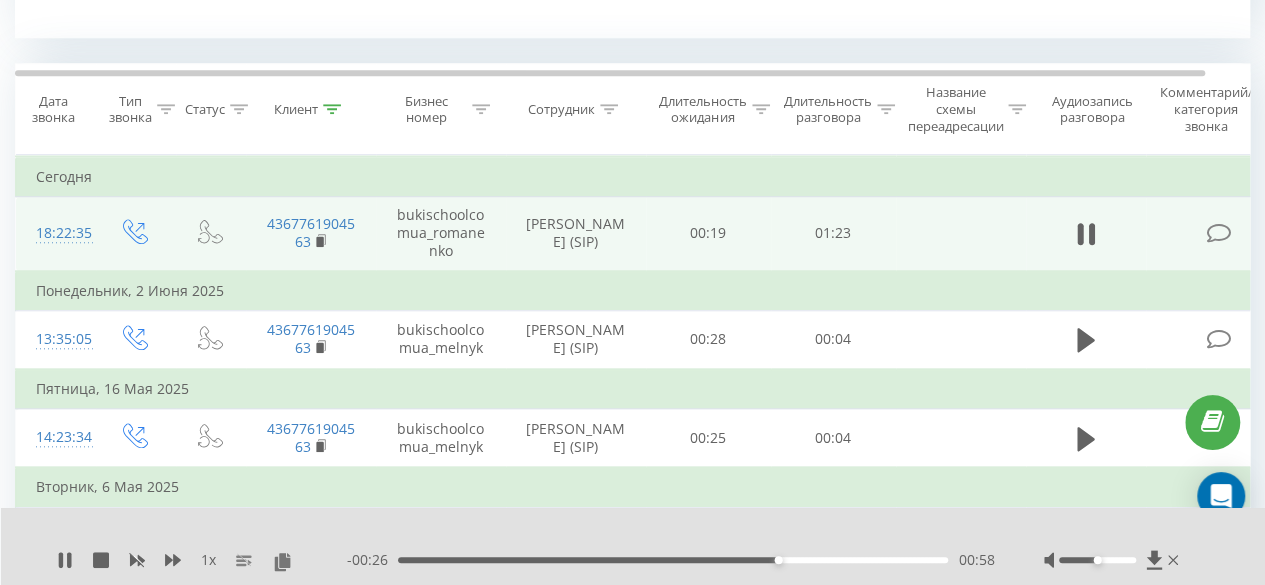 click on "1 x" at bounding box center (202, 560) 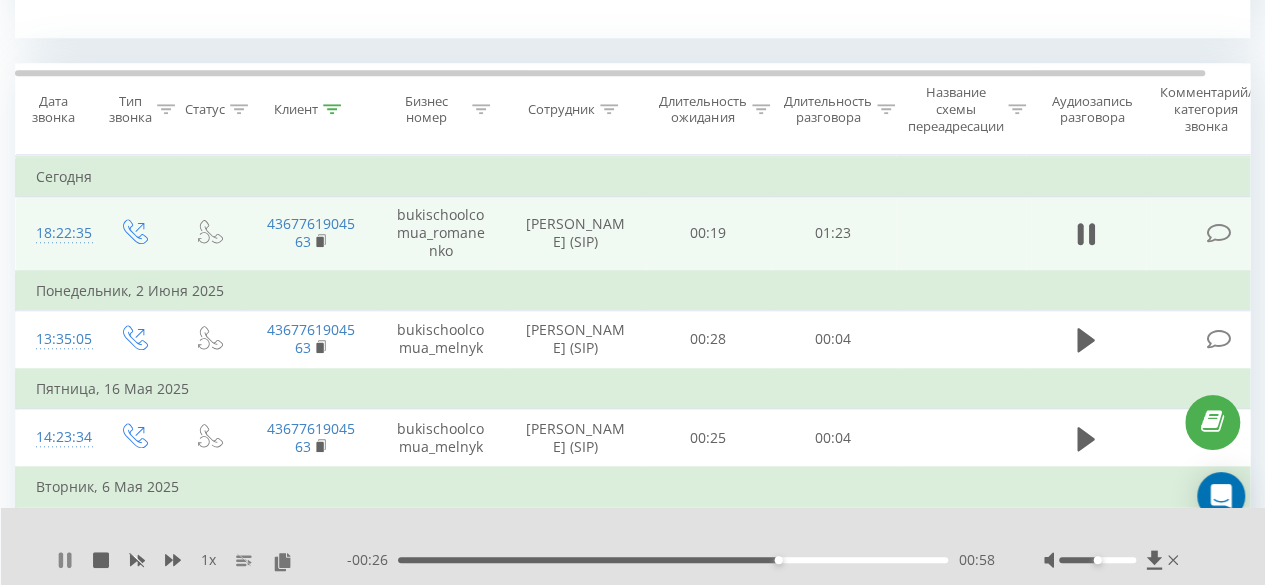 click 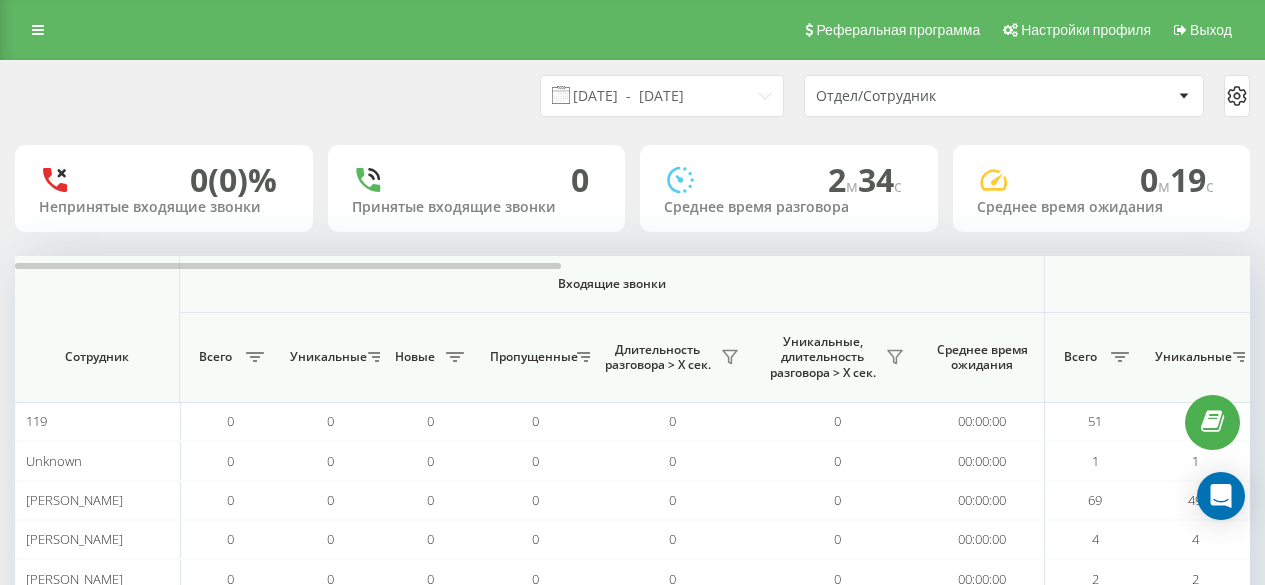 scroll, scrollTop: 0, scrollLeft: 0, axis: both 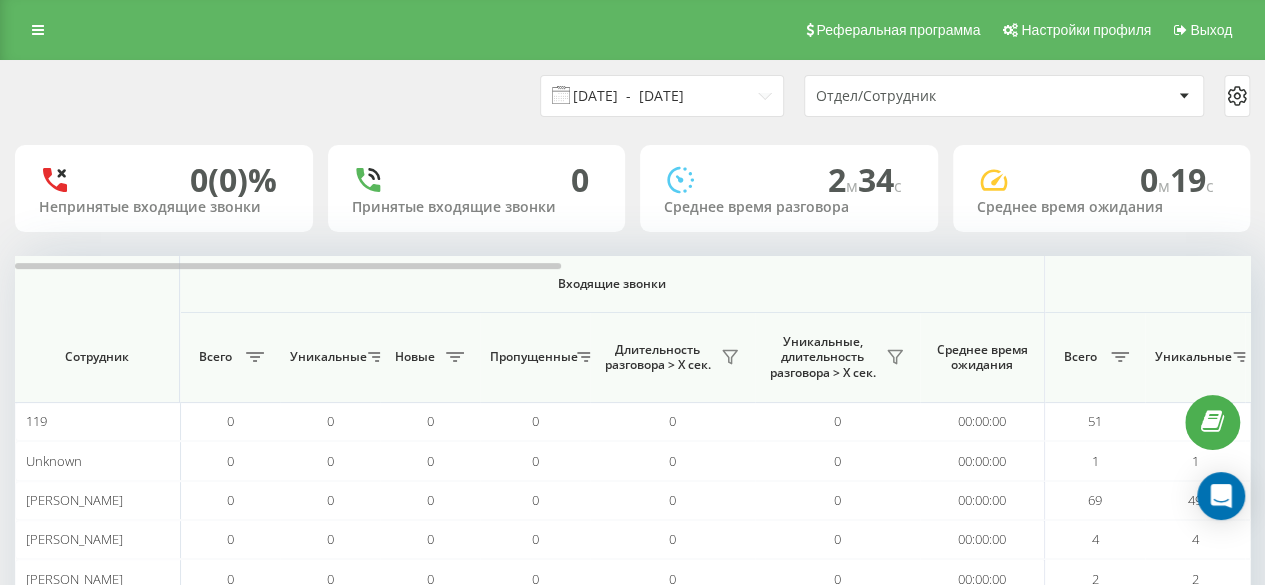 click on "[DATE]  -  [DATE]" at bounding box center [662, 96] 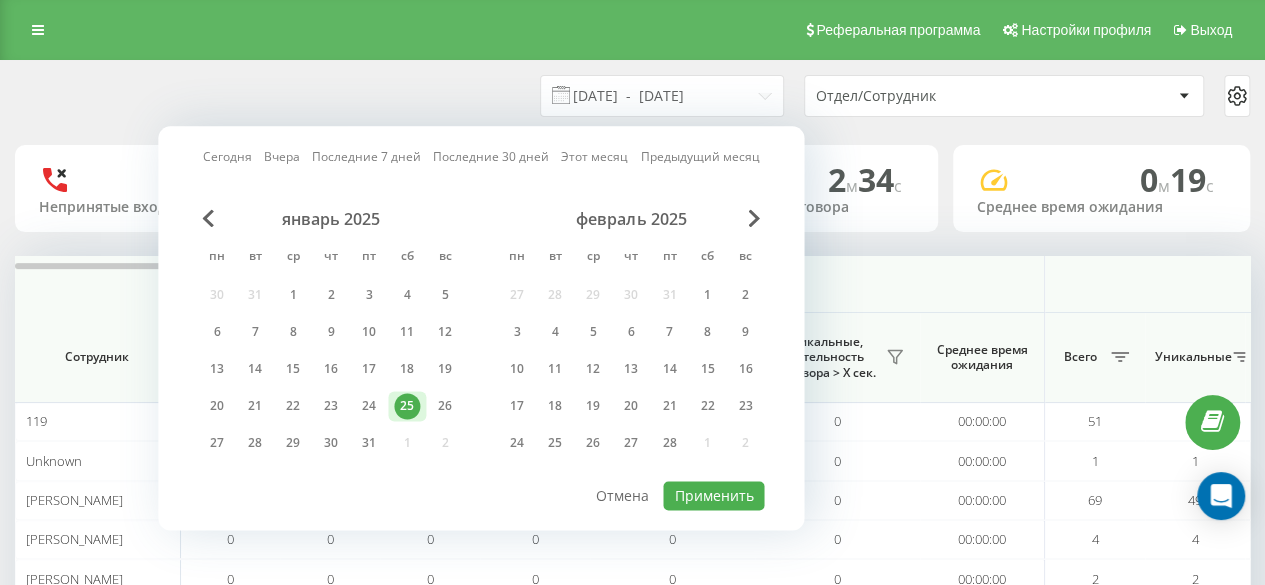 click on "Сегодня" at bounding box center (227, 157) 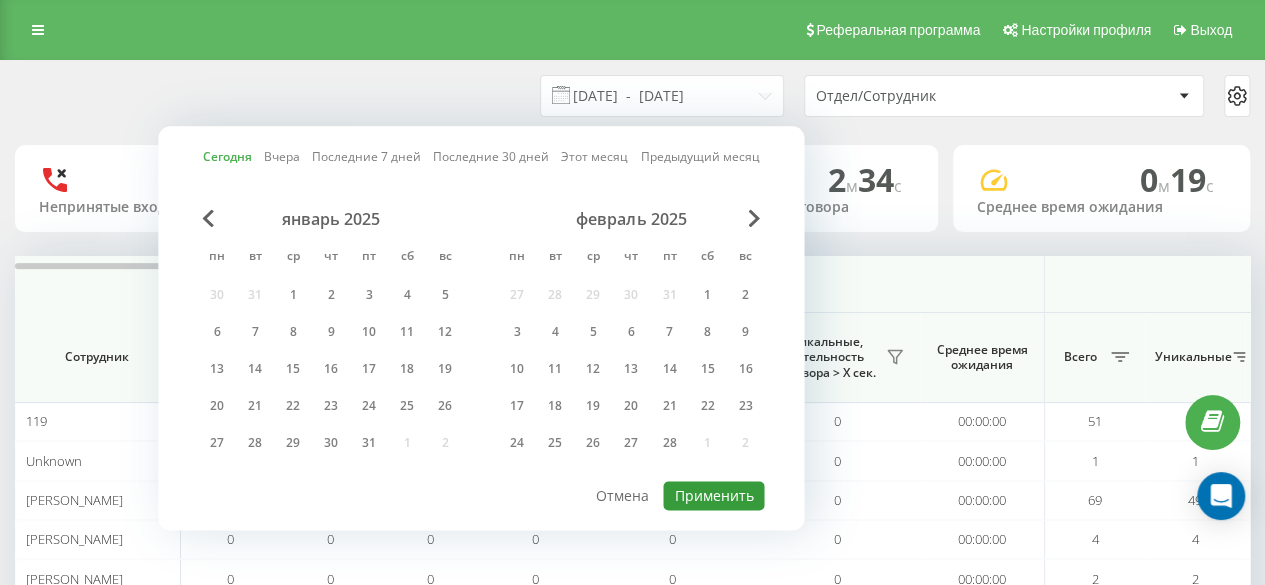 click on "Применить" at bounding box center [713, 495] 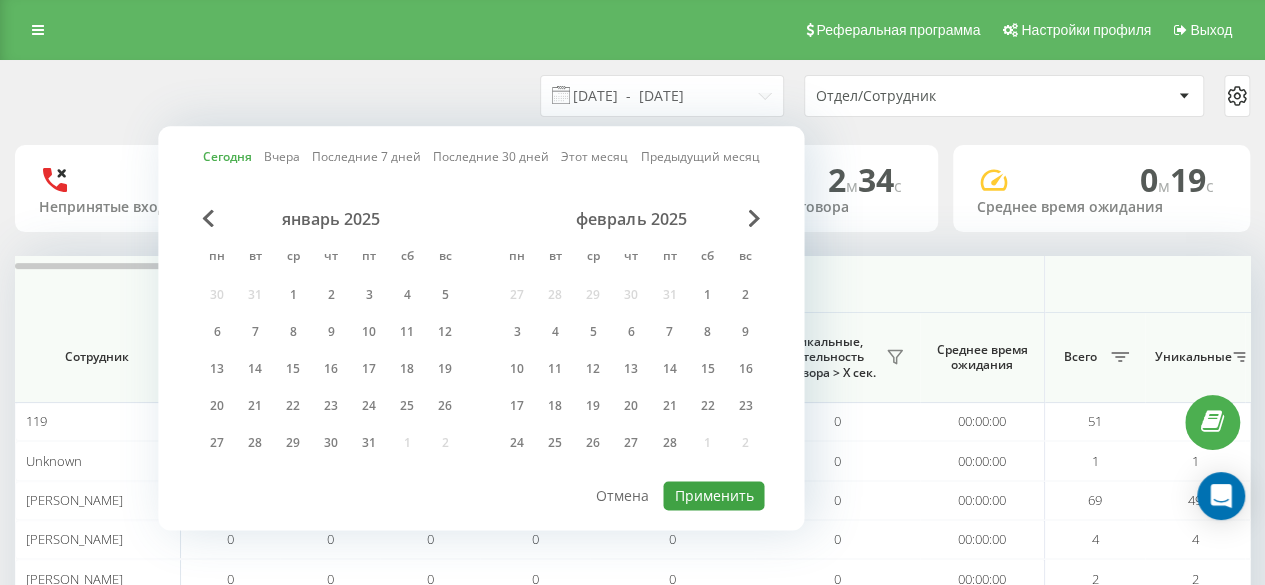 type on "[DATE]  -  [DATE]" 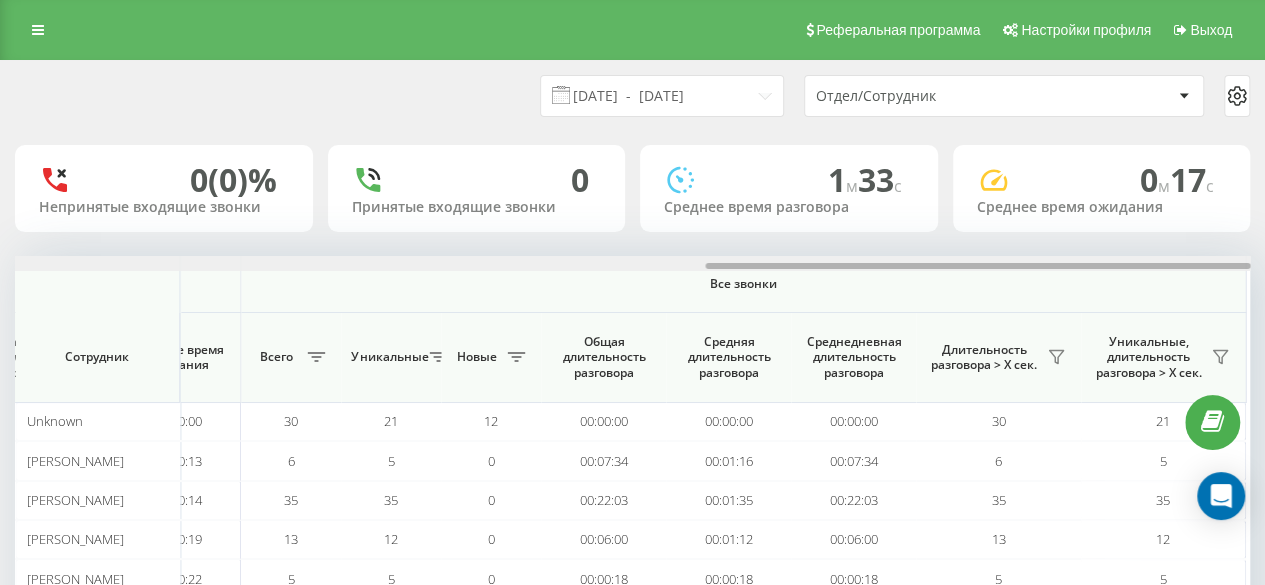 scroll, scrollTop: 0, scrollLeft: 1564, axis: horizontal 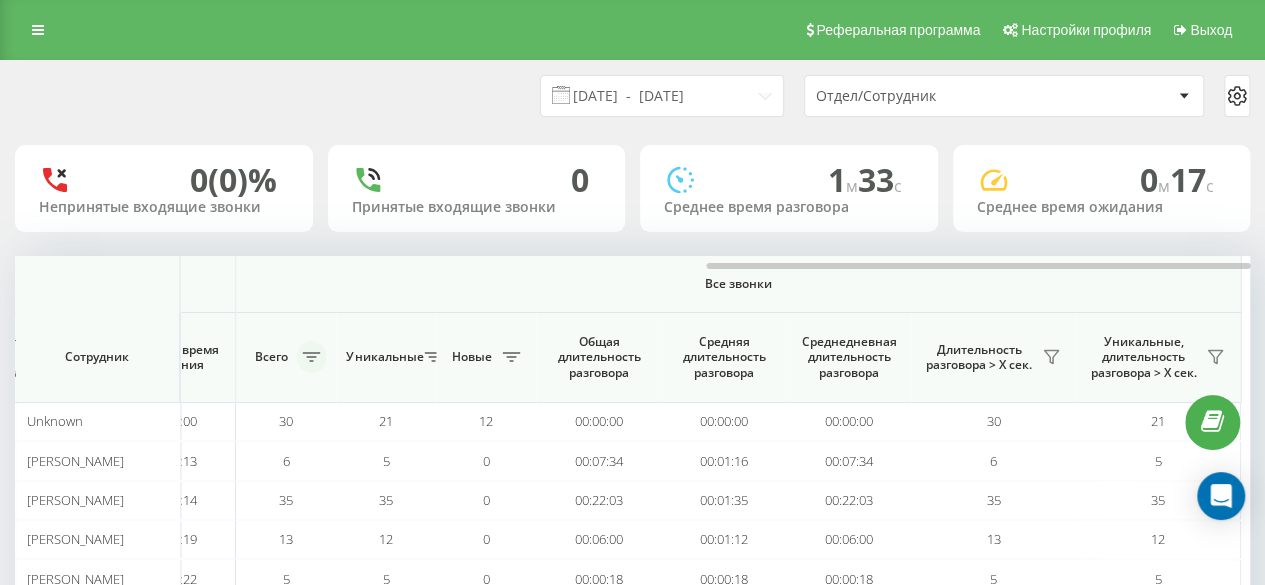 click at bounding box center [311, 357] 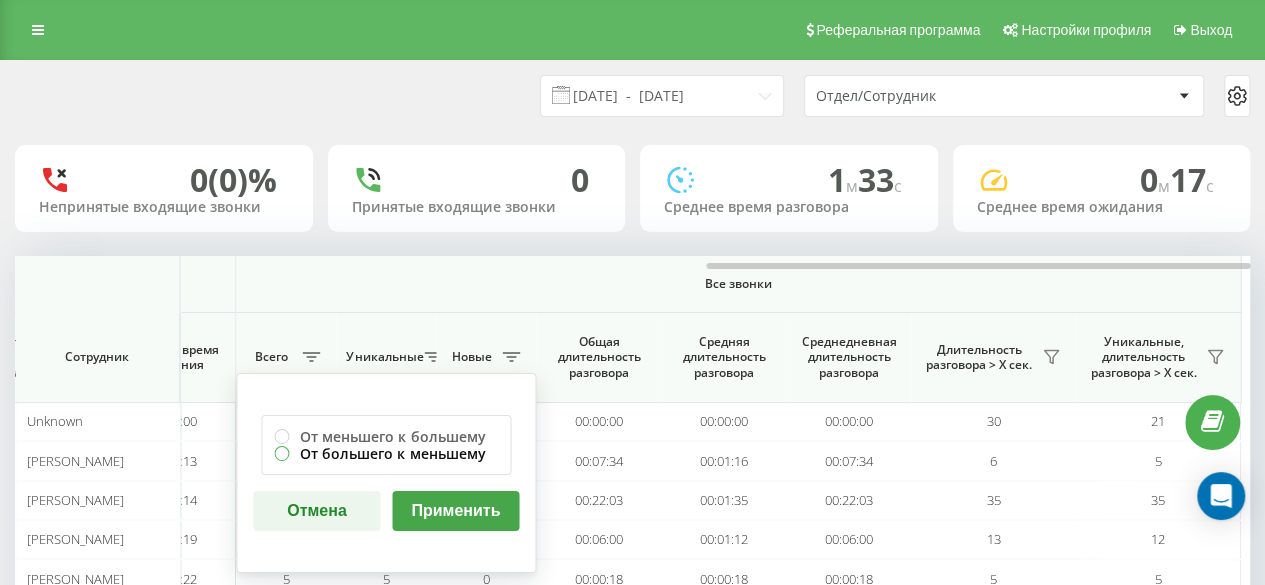 click on "От большего к меньшему" at bounding box center (386, 453) 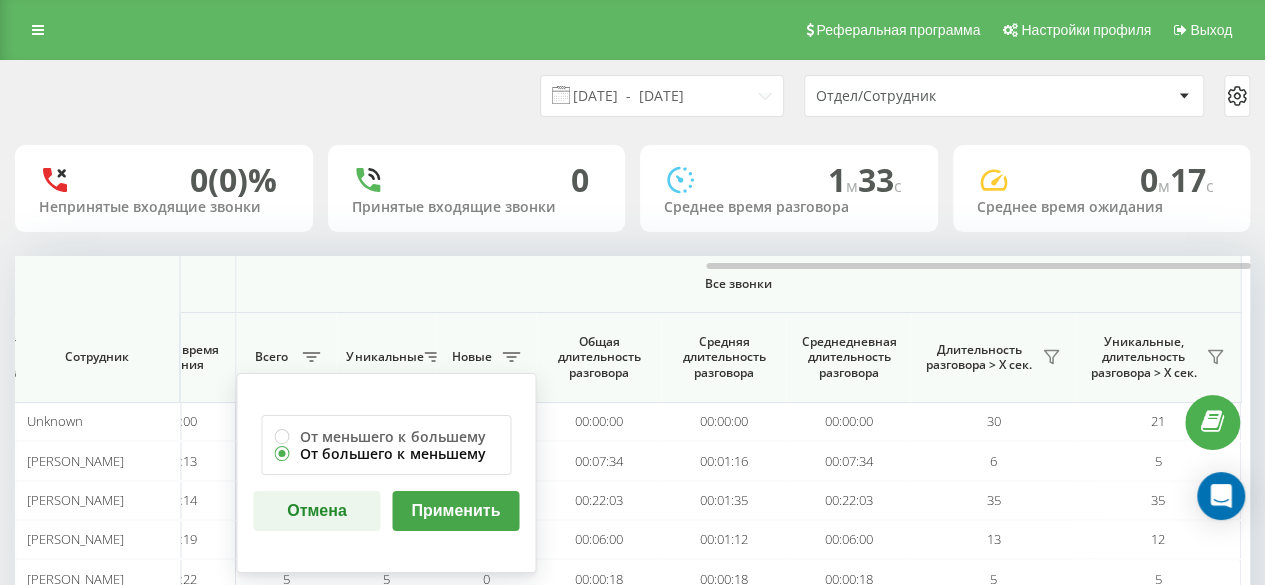 radio on "true" 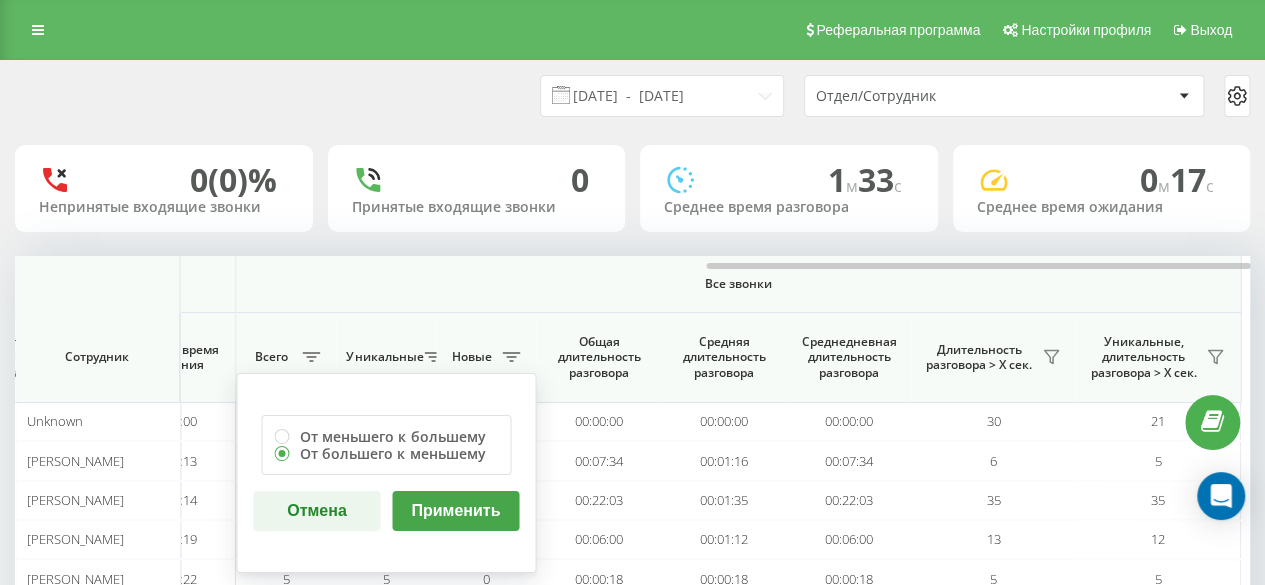 click on "Применить" at bounding box center (455, 511) 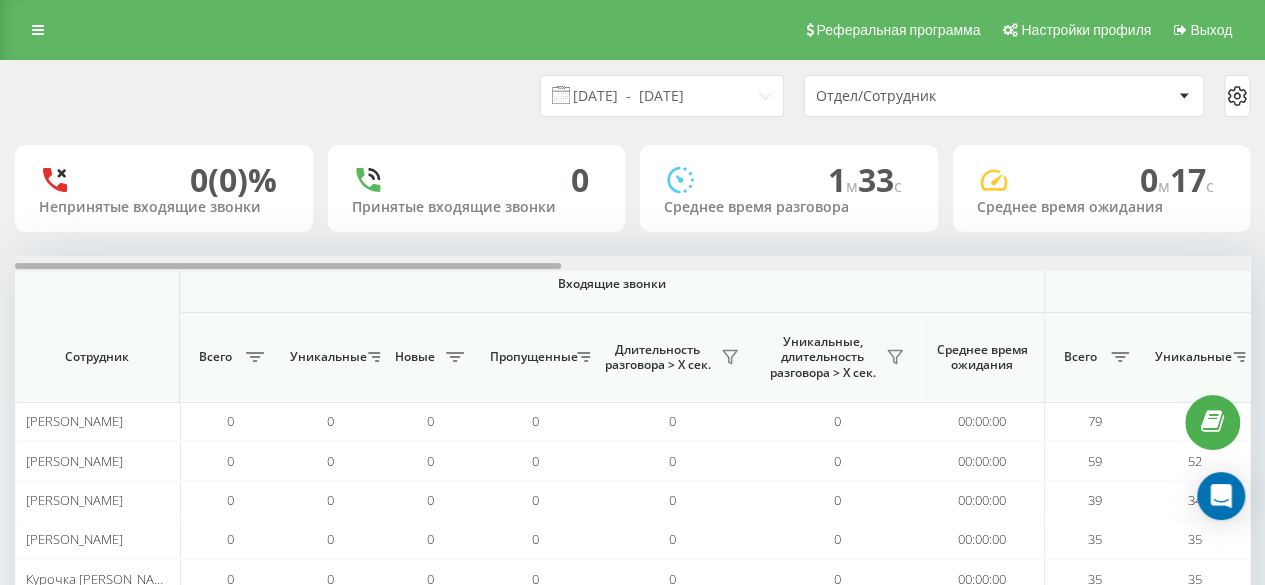scroll, scrollTop: 0, scrollLeft: 1235, axis: horizontal 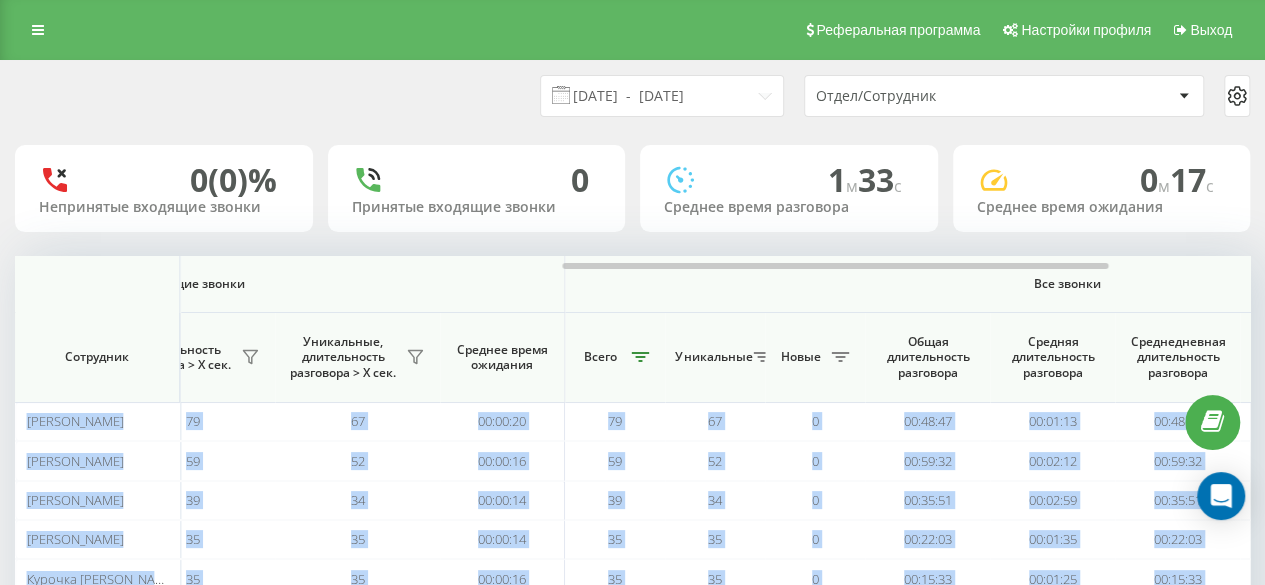 drag, startPoint x: 311, startPoint y: 259, endPoint x: 633, endPoint y: 235, distance: 322.89316 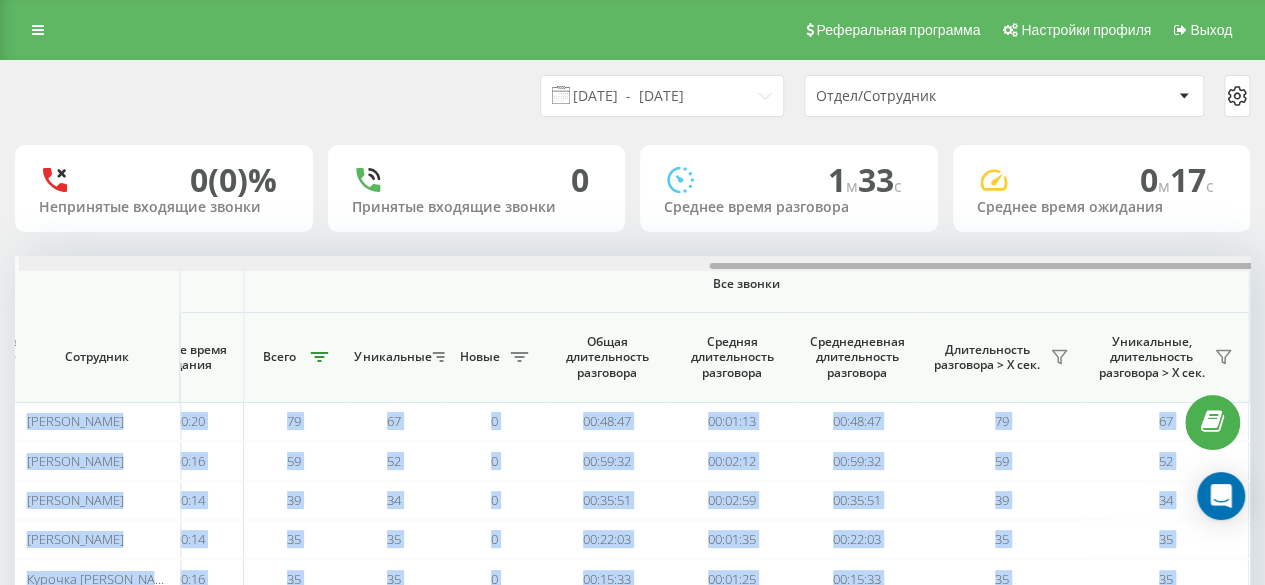 scroll, scrollTop: 0, scrollLeft: 1565, axis: horizontal 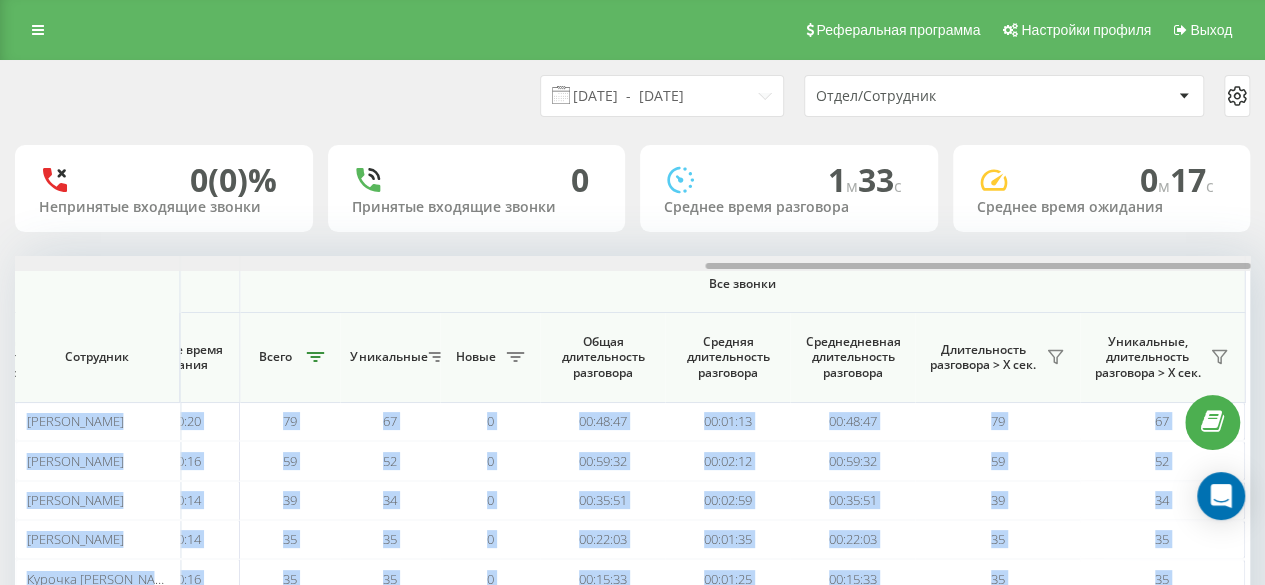 drag, startPoint x: 642, startPoint y: 256, endPoint x: 1057, endPoint y: 182, distance: 421.54596 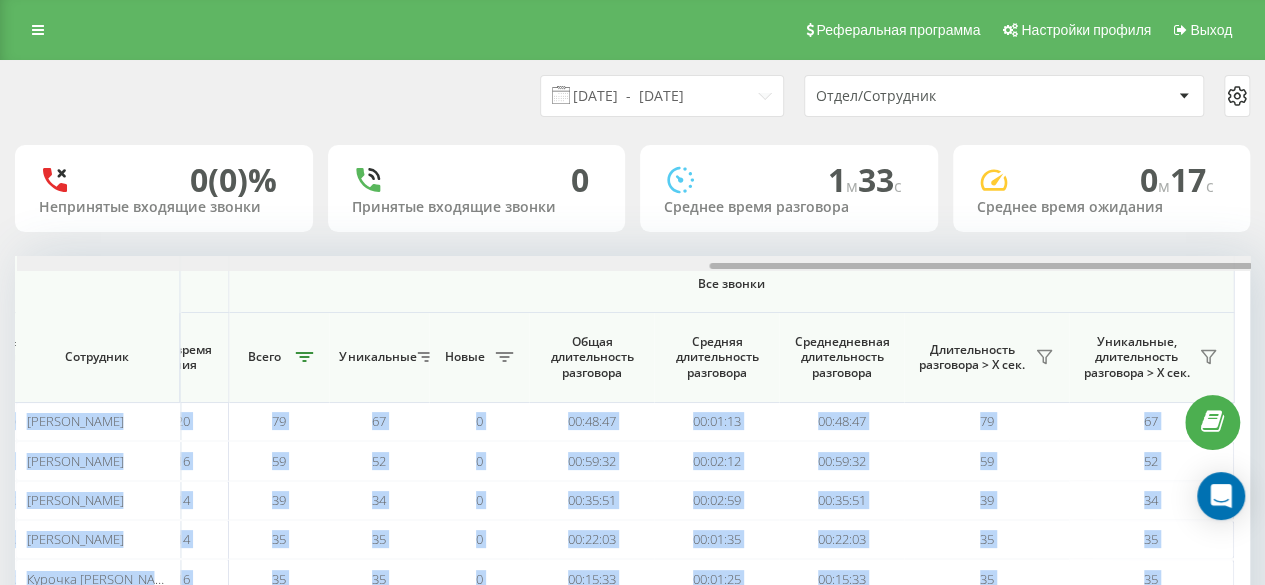 drag, startPoint x: 850, startPoint y: 267, endPoint x: 988, endPoint y: 246, distance: 139.58868 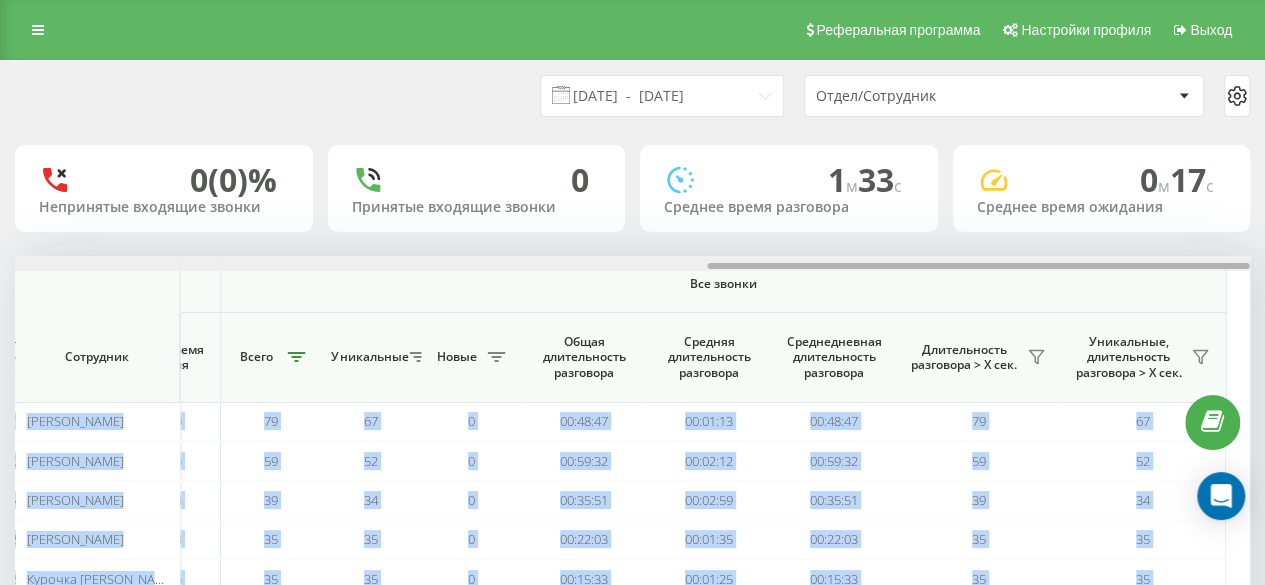 scroll, scrollTop: 0, scrollLeft: 1586, axis: horizontal 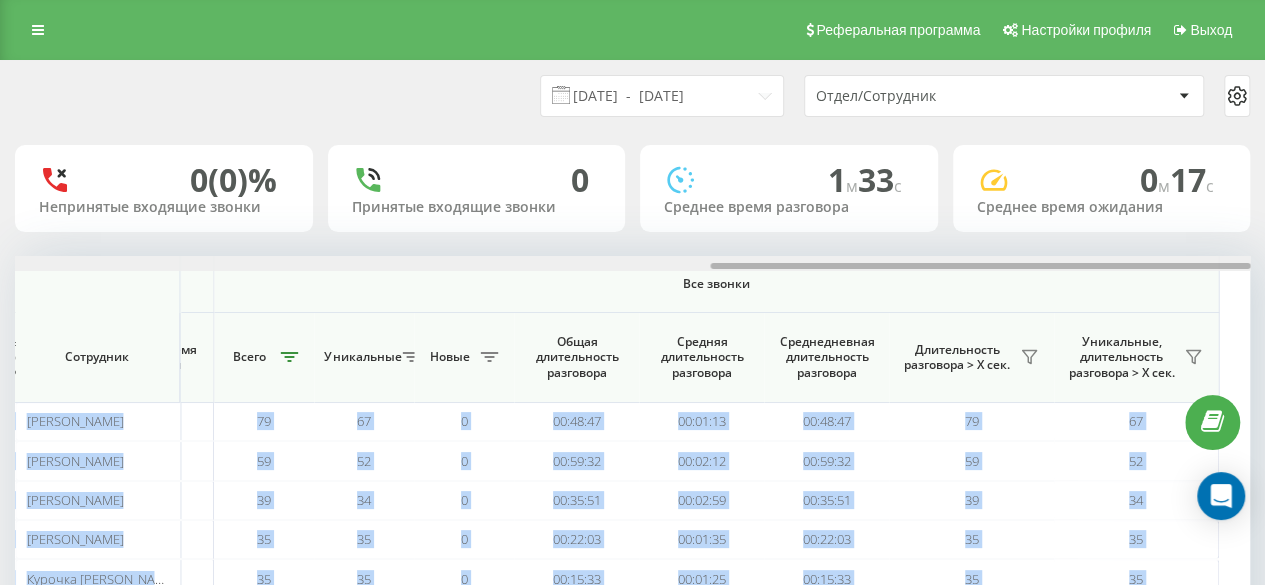 drag, startPoint x: 876, startPoint y: 269, endPoint x: 1046, endPoint y: 223, distance: 176.1136 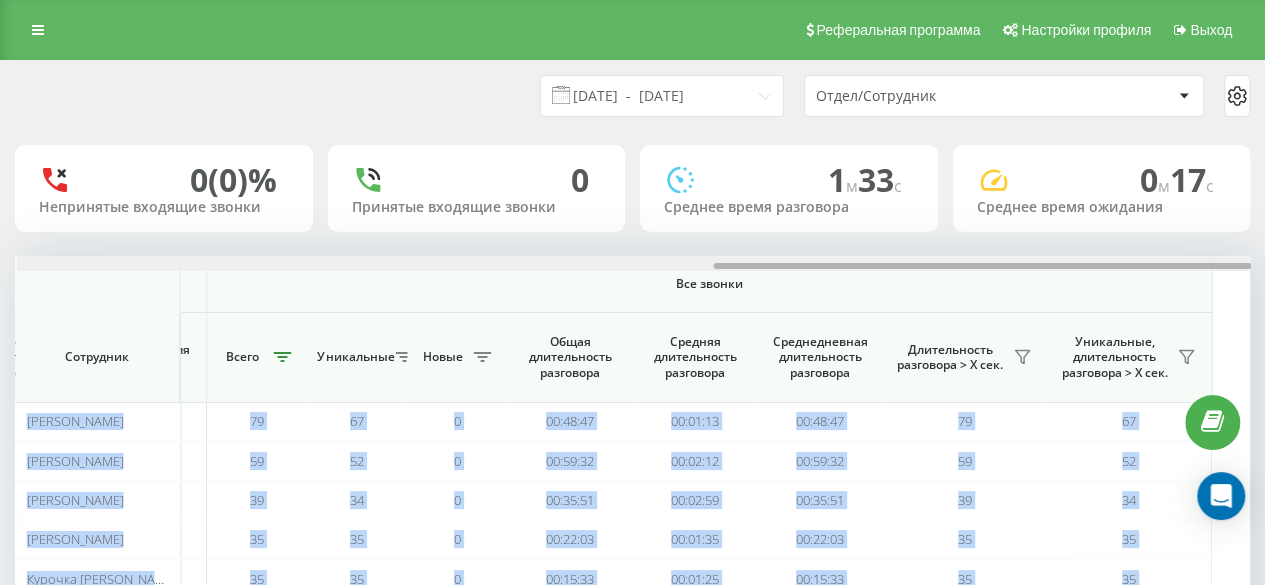 scroll, scrollTop: 0, scrollLeft: 1594, axis: horizontal 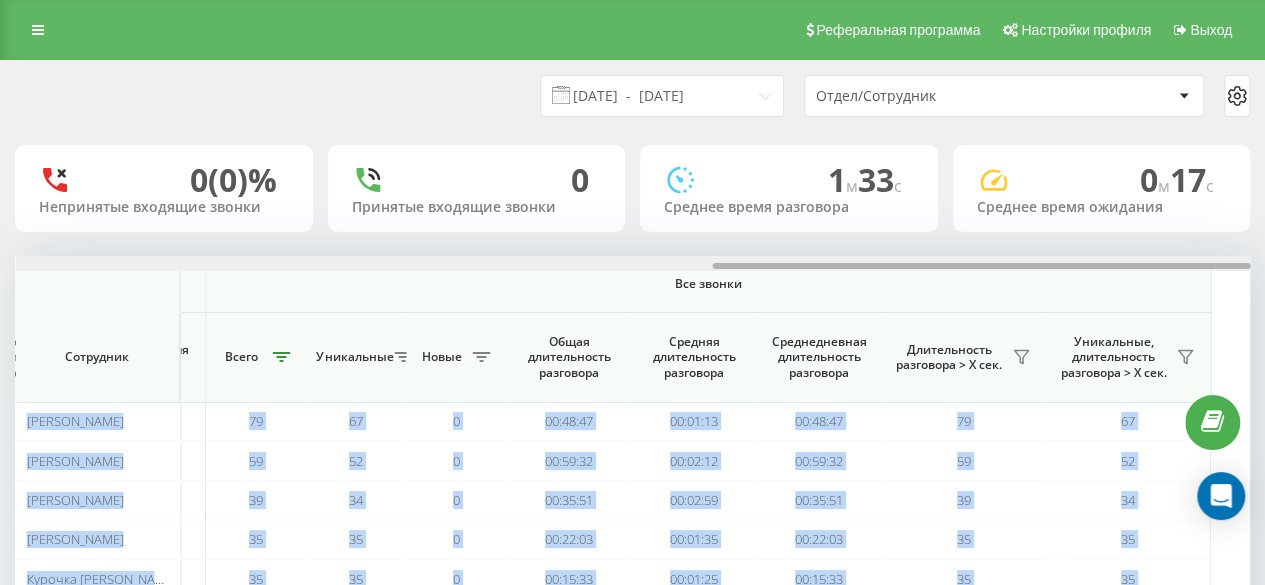 drag, startPoint x: 836, startPoint y: 265, endPoint x: 1108, endPoint y: 204, distance: 278.75616 